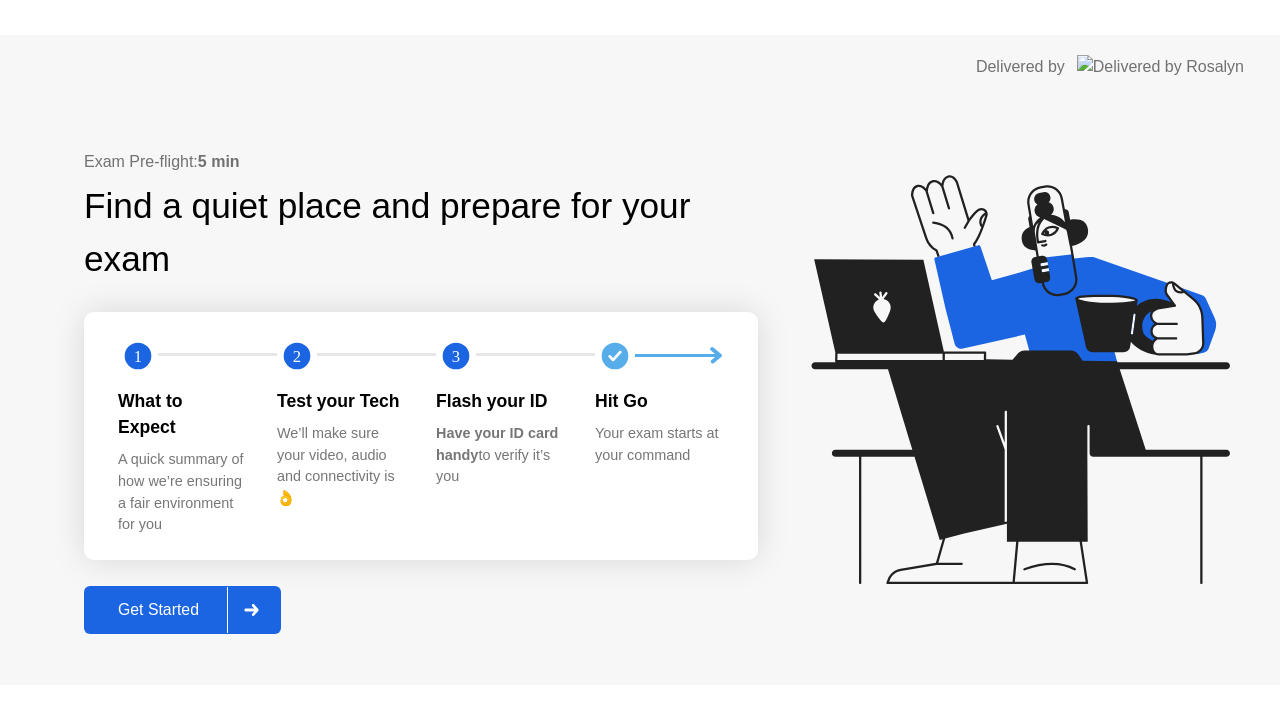 scroll, scrollTop: 0, scrollLeft: 0, axis: both 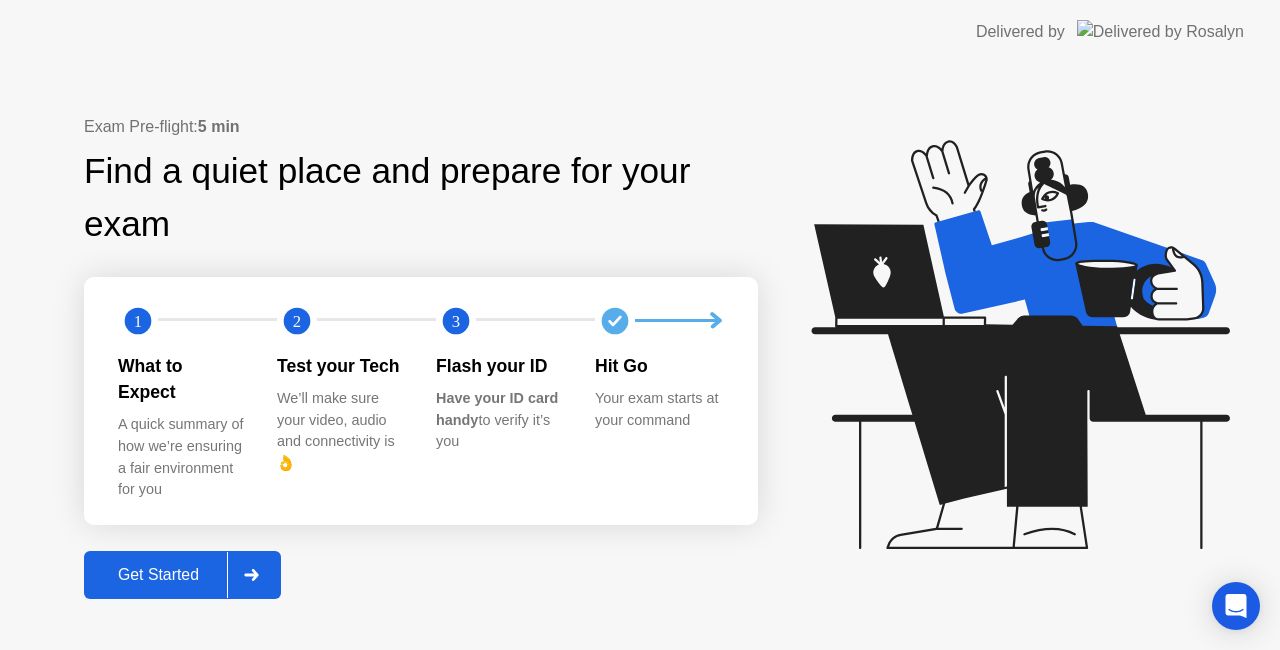 click on "Get Started" 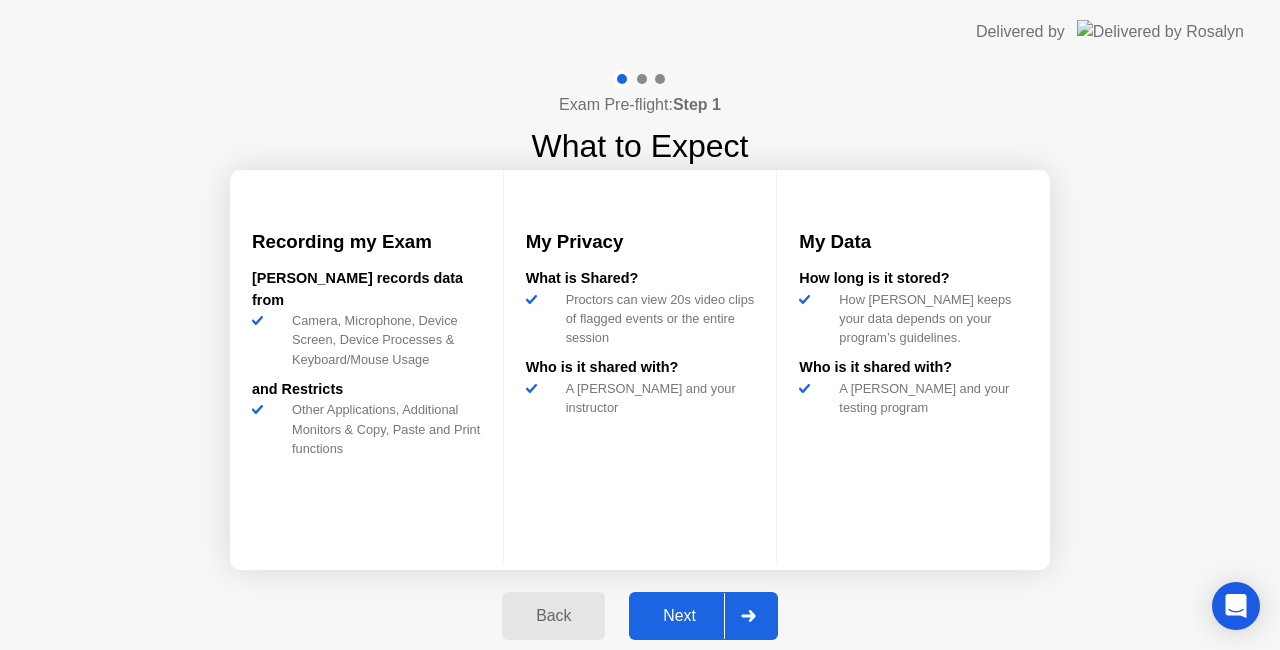 click on "Next" 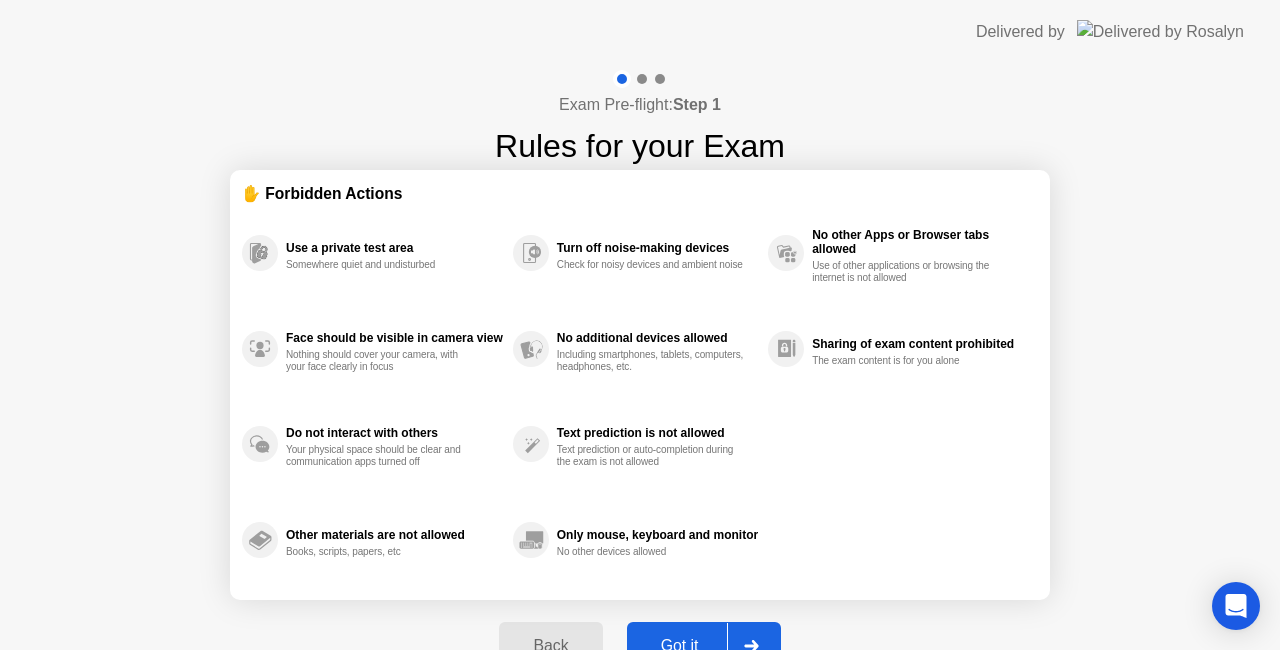 click on "Got it" 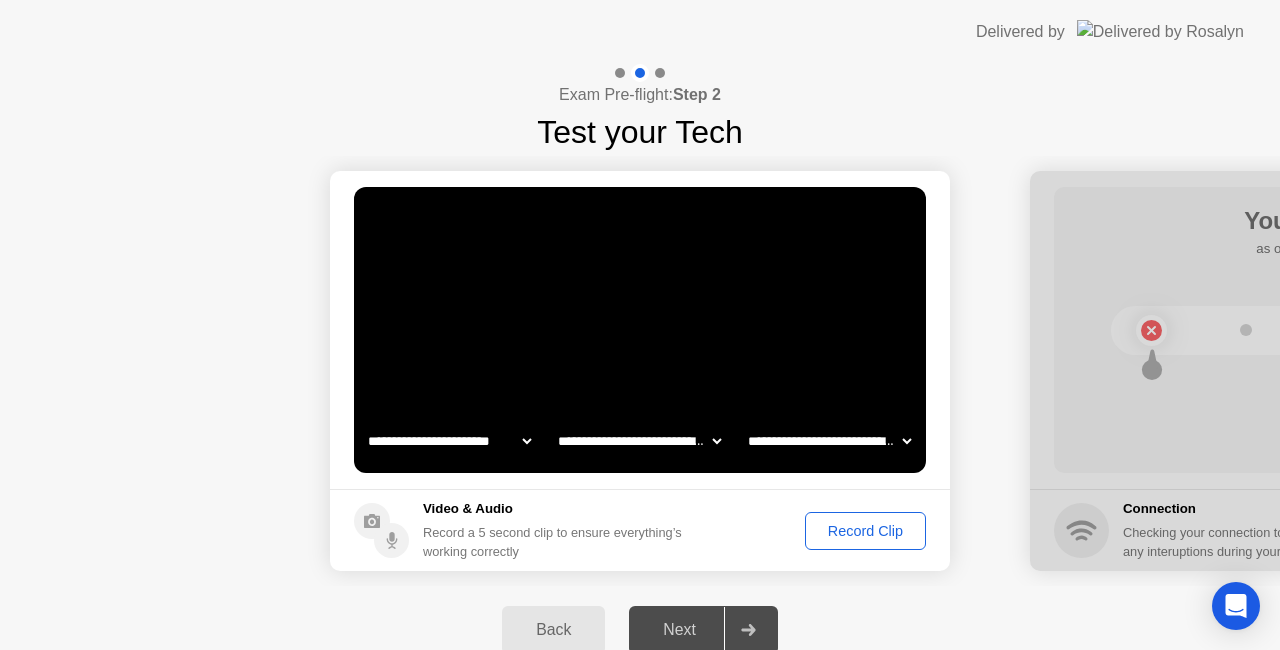 click on "Record Clip" 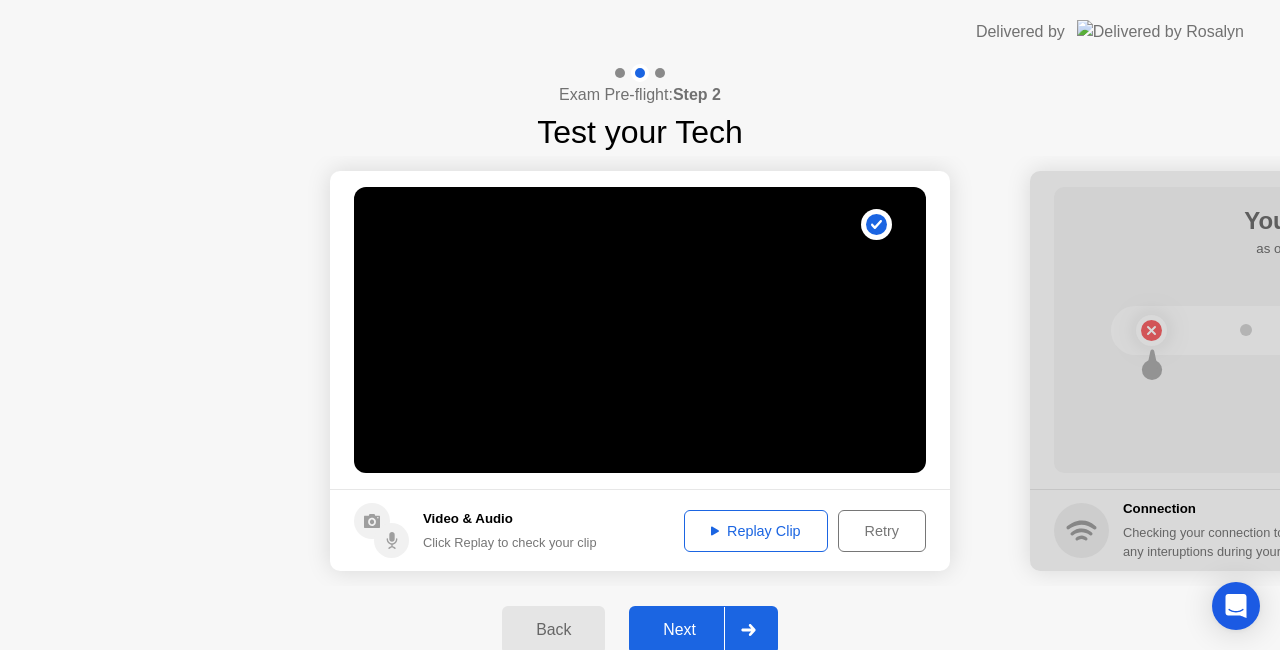click on "Replay Clip" 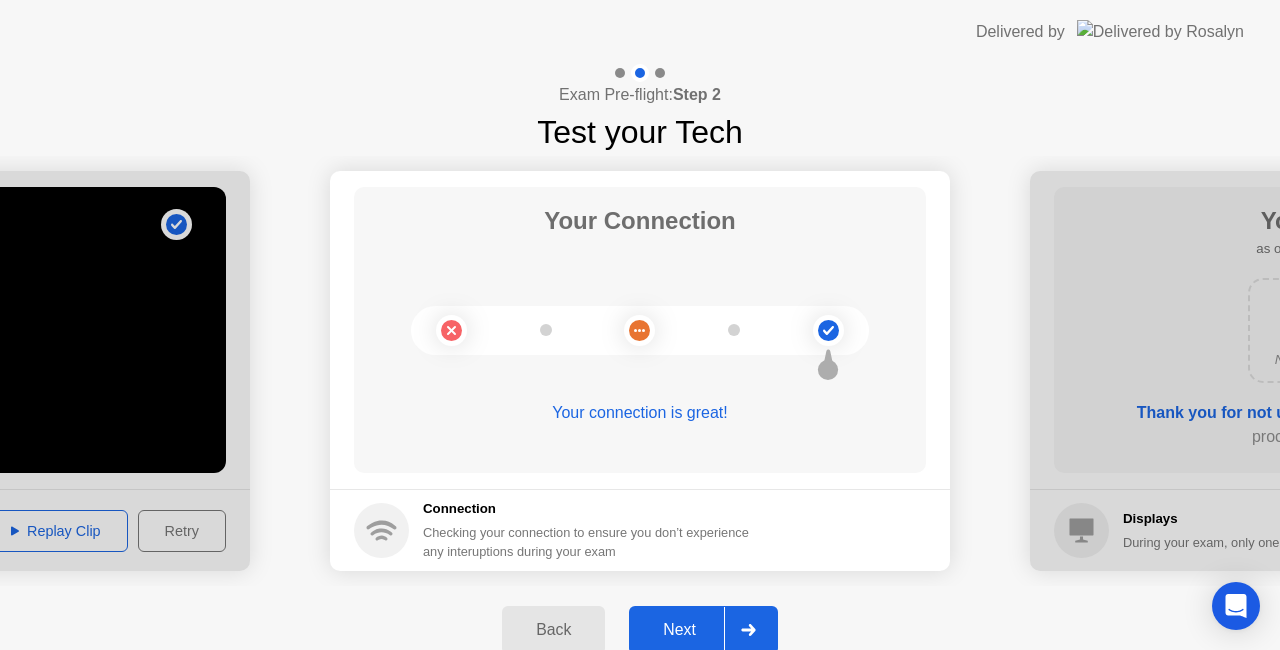 click on "Next" 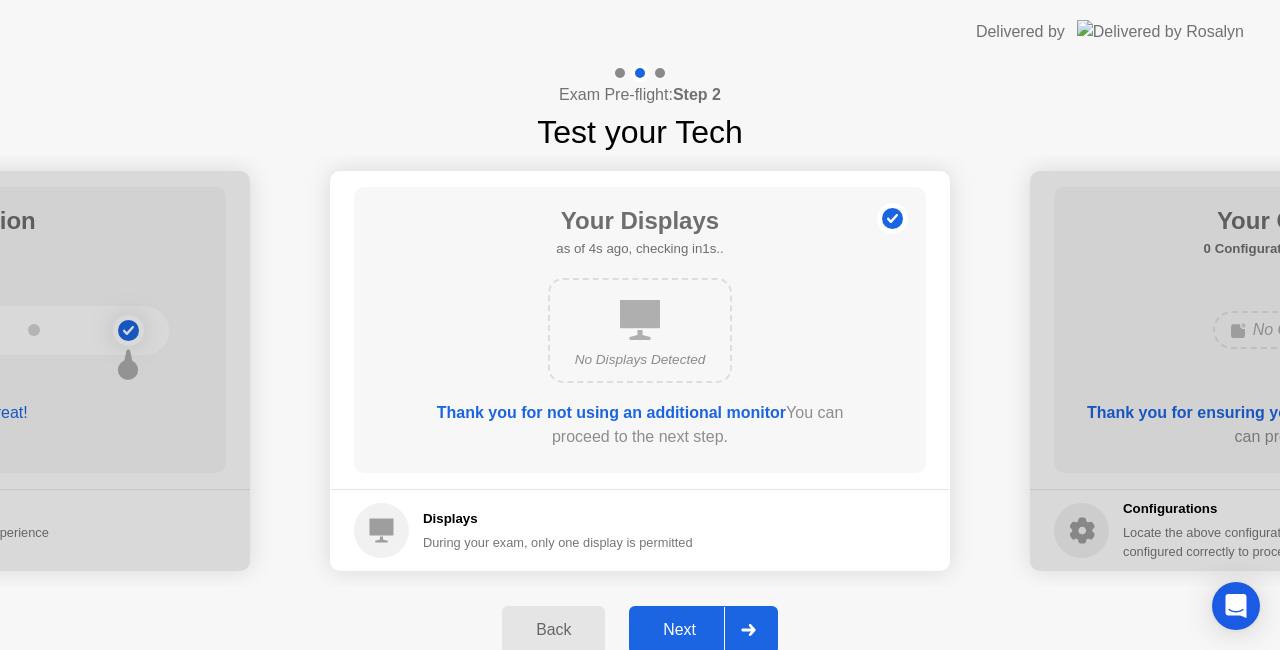 click on "Next" 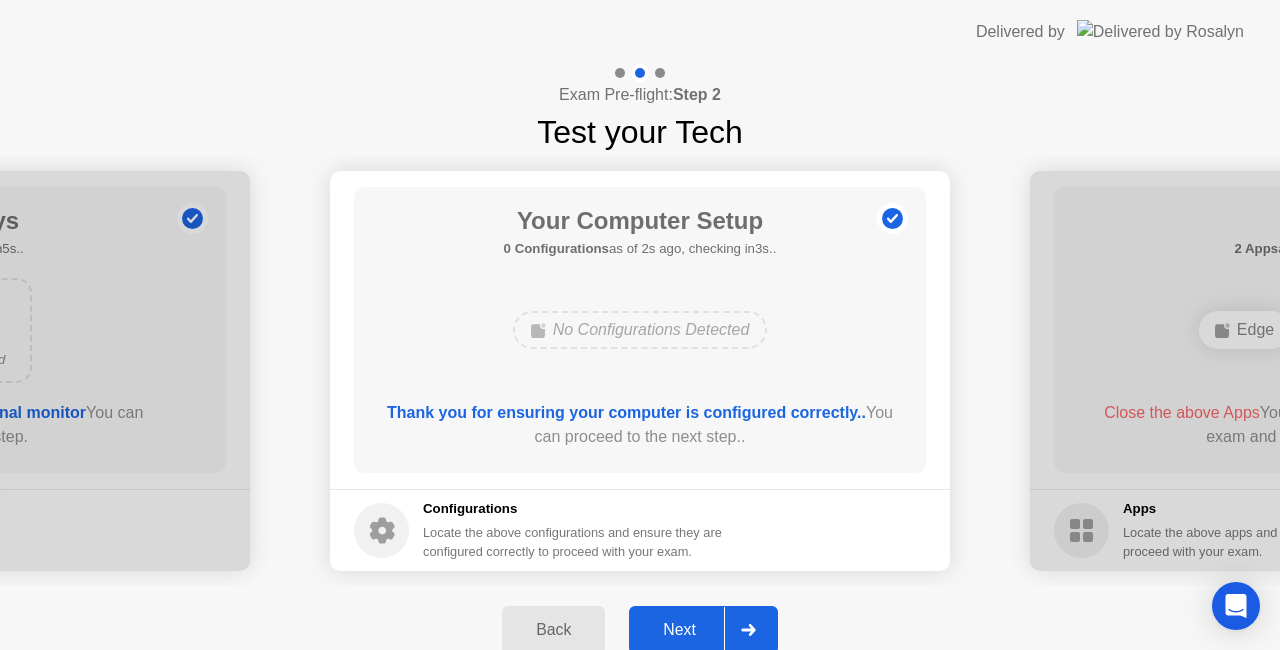 click on "Next" 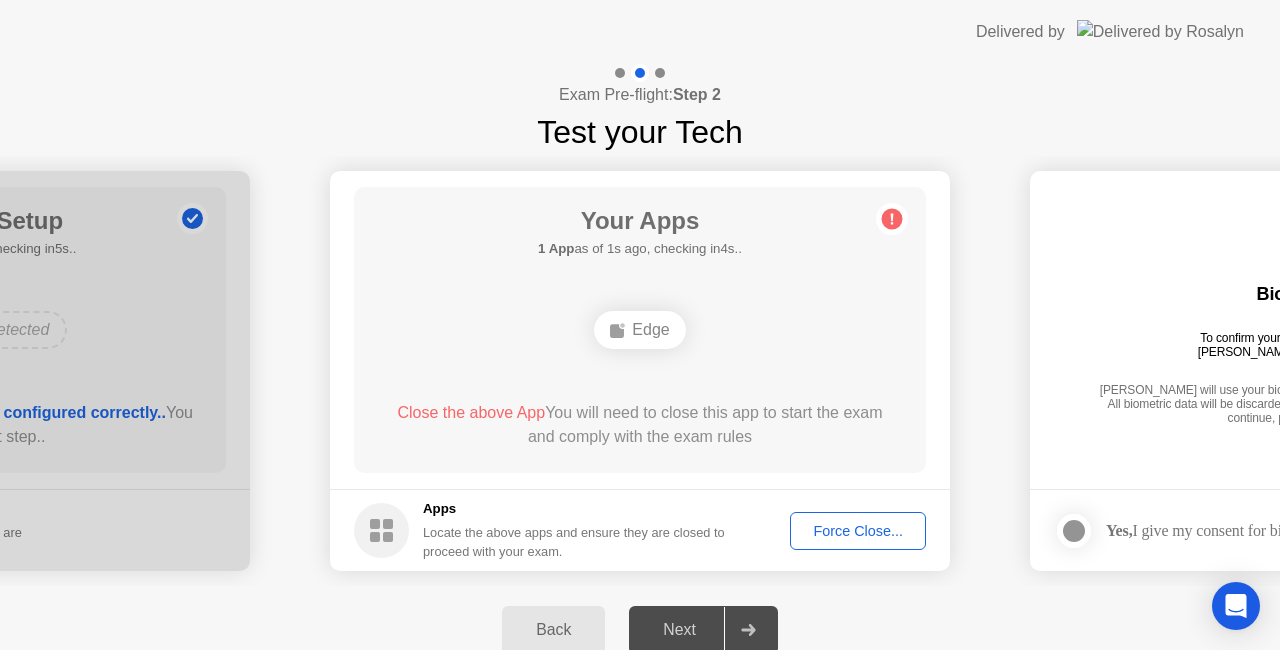 click on "Force Close..." 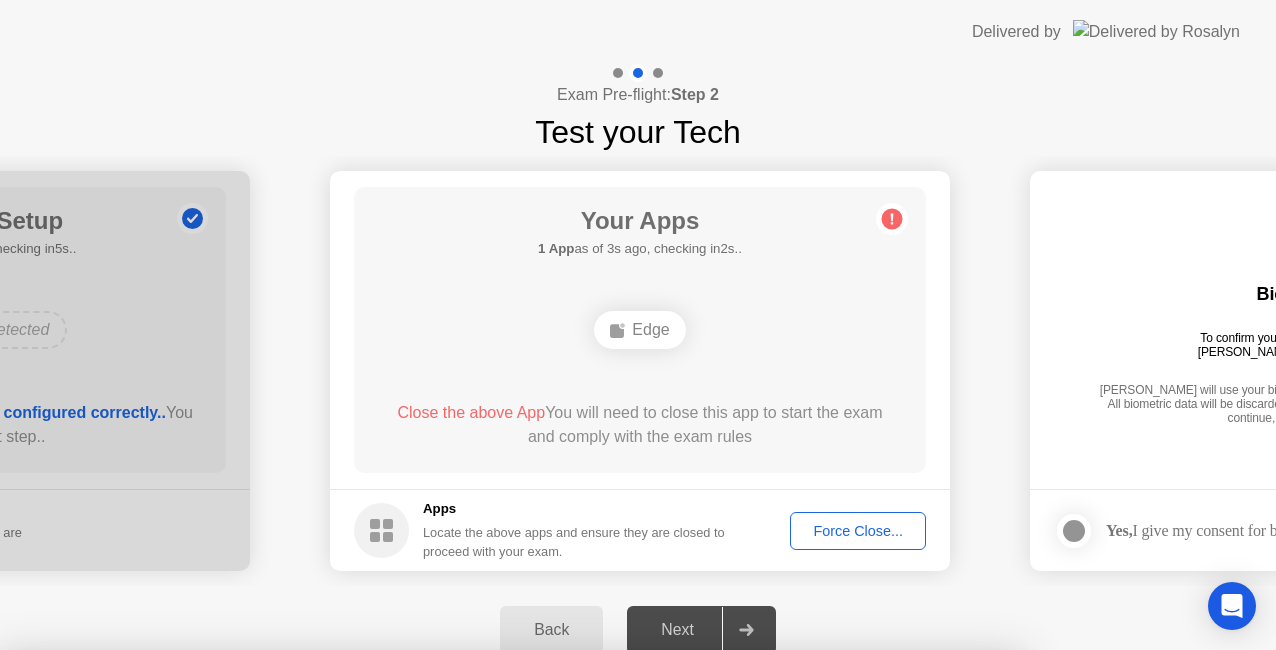 click on "Confirm" at bounding box center [577, 926] 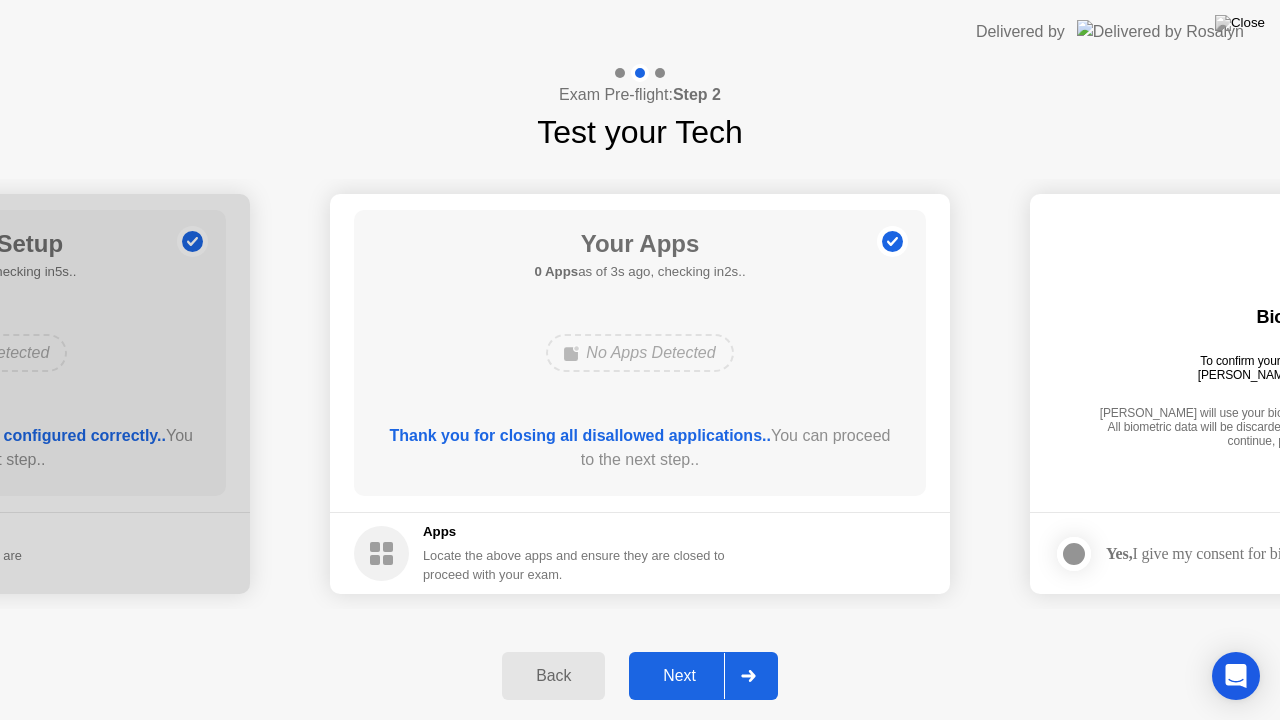 click on "Next" 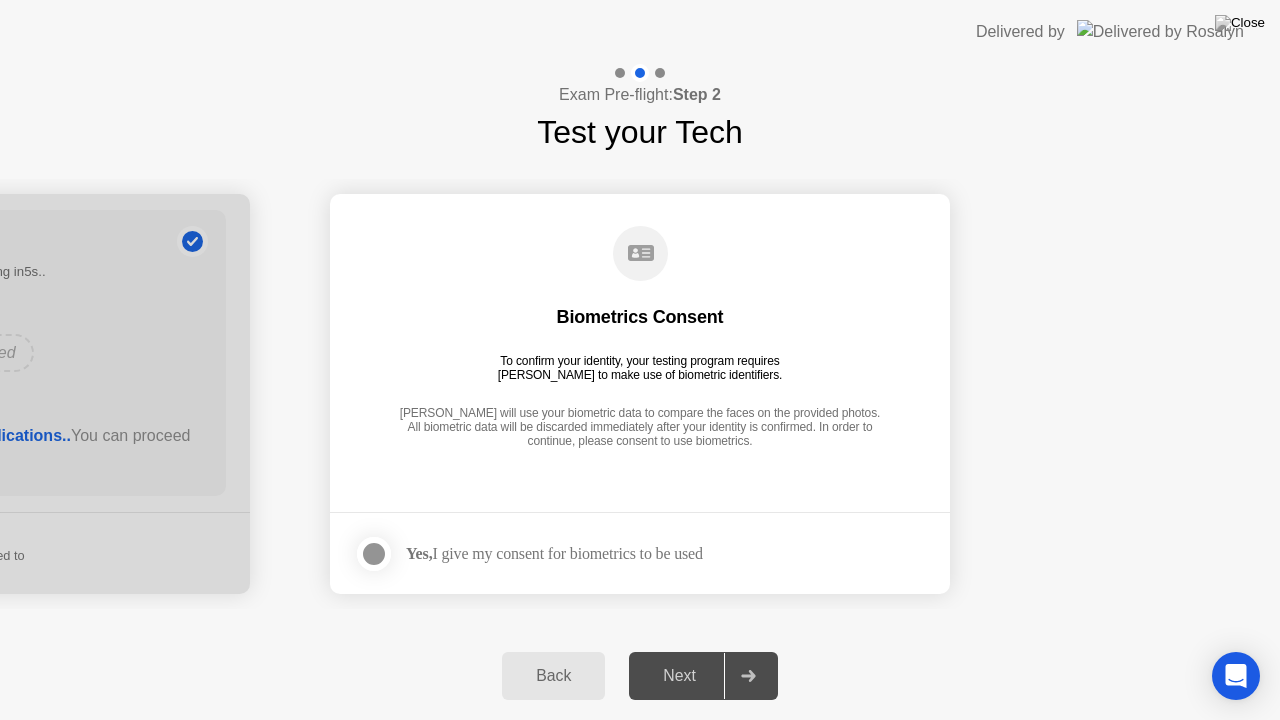 click on "Yes,  I give my consent for biometrics to be used" 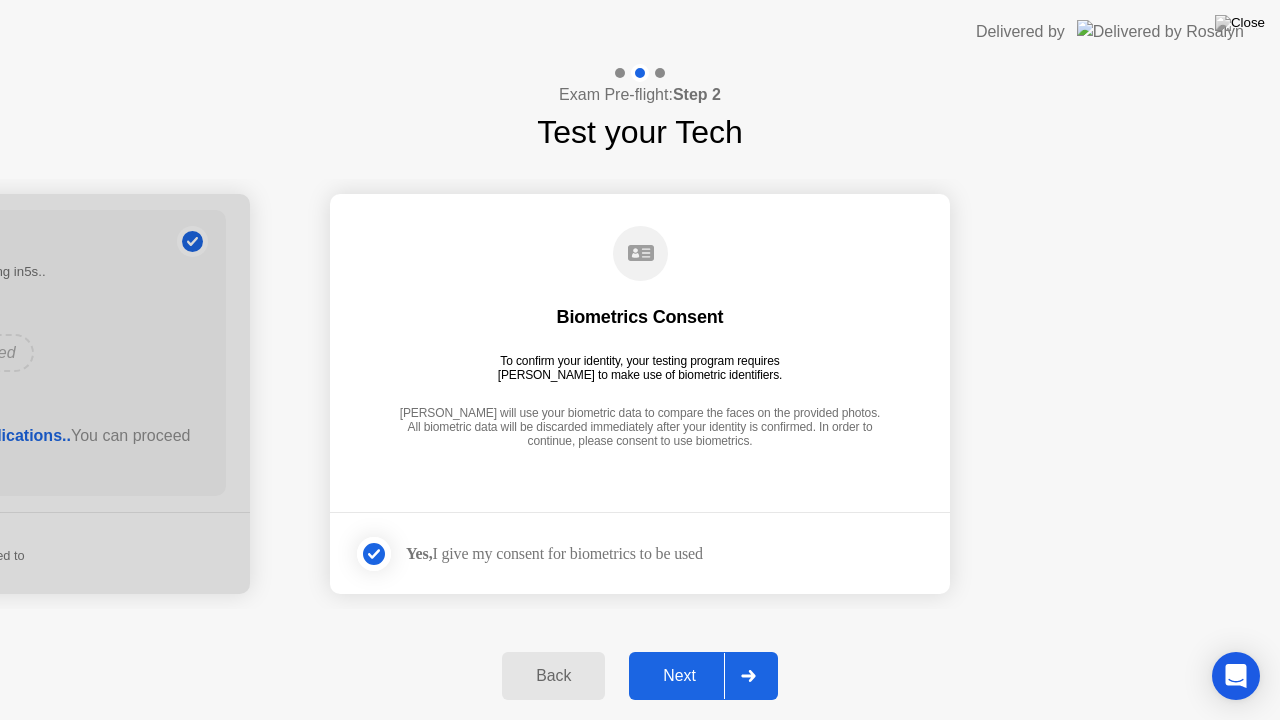 click on "Next" 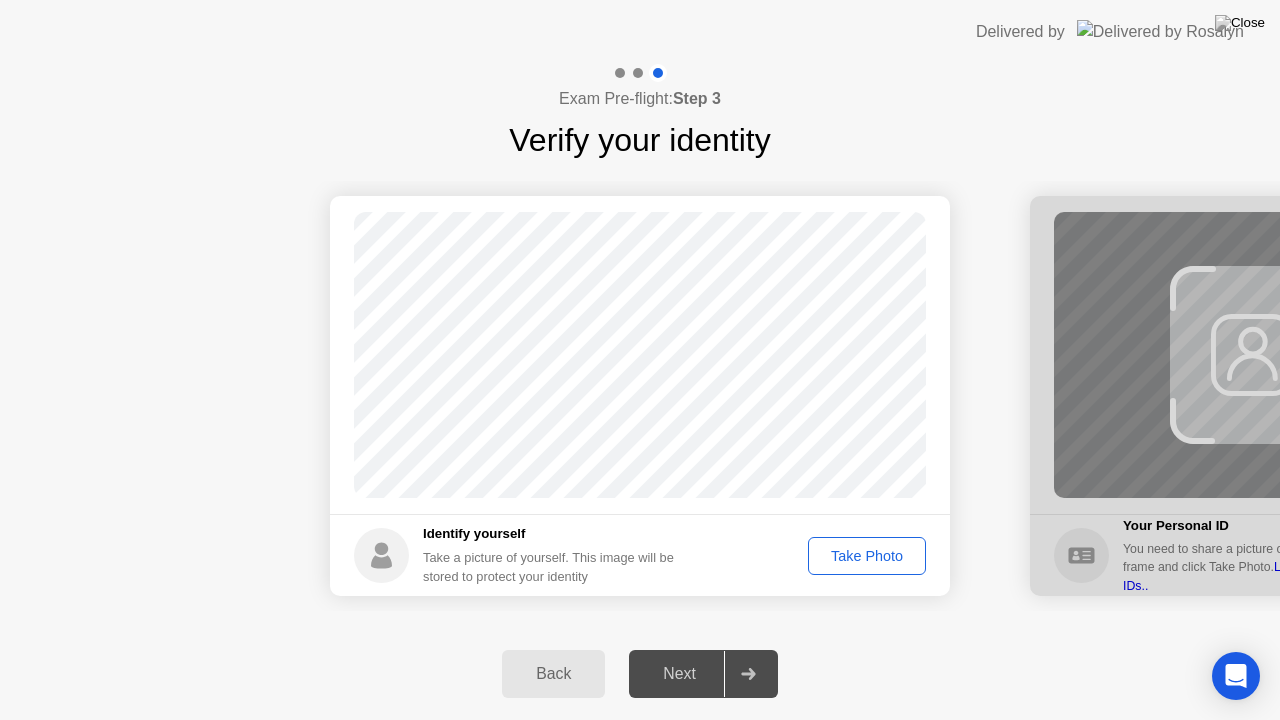 click on "Take Photo" 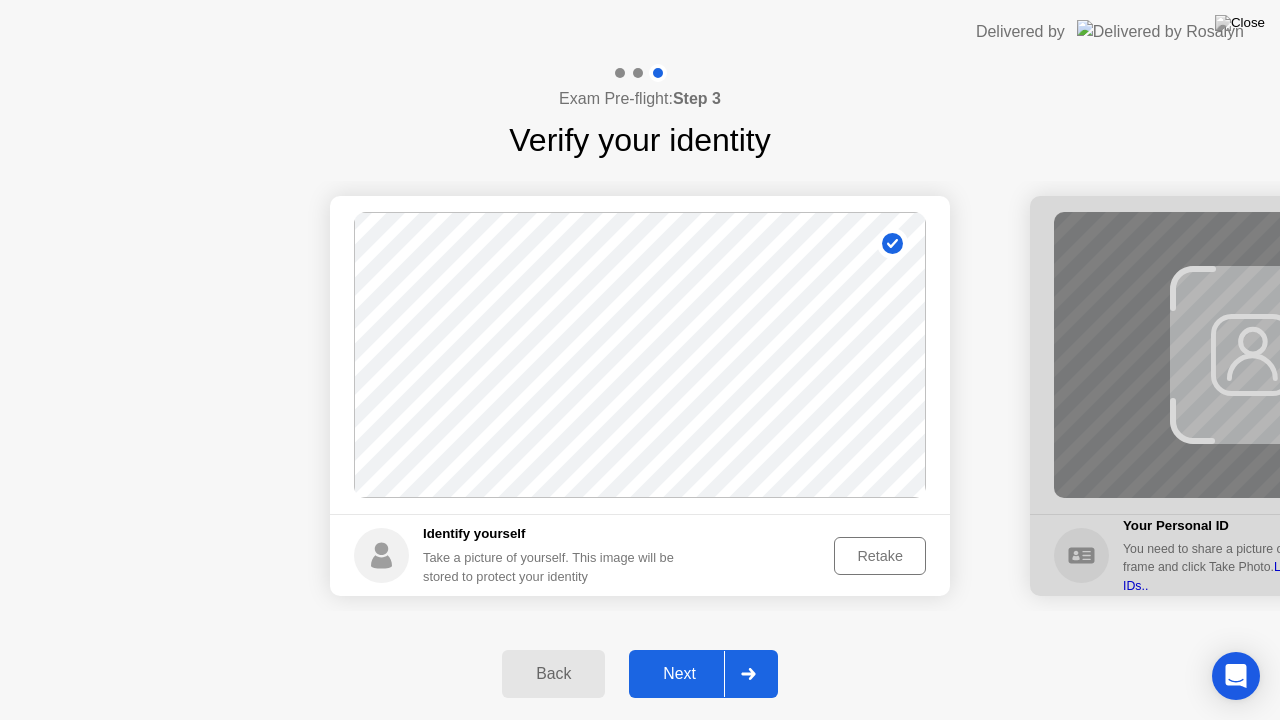 click on "Next" 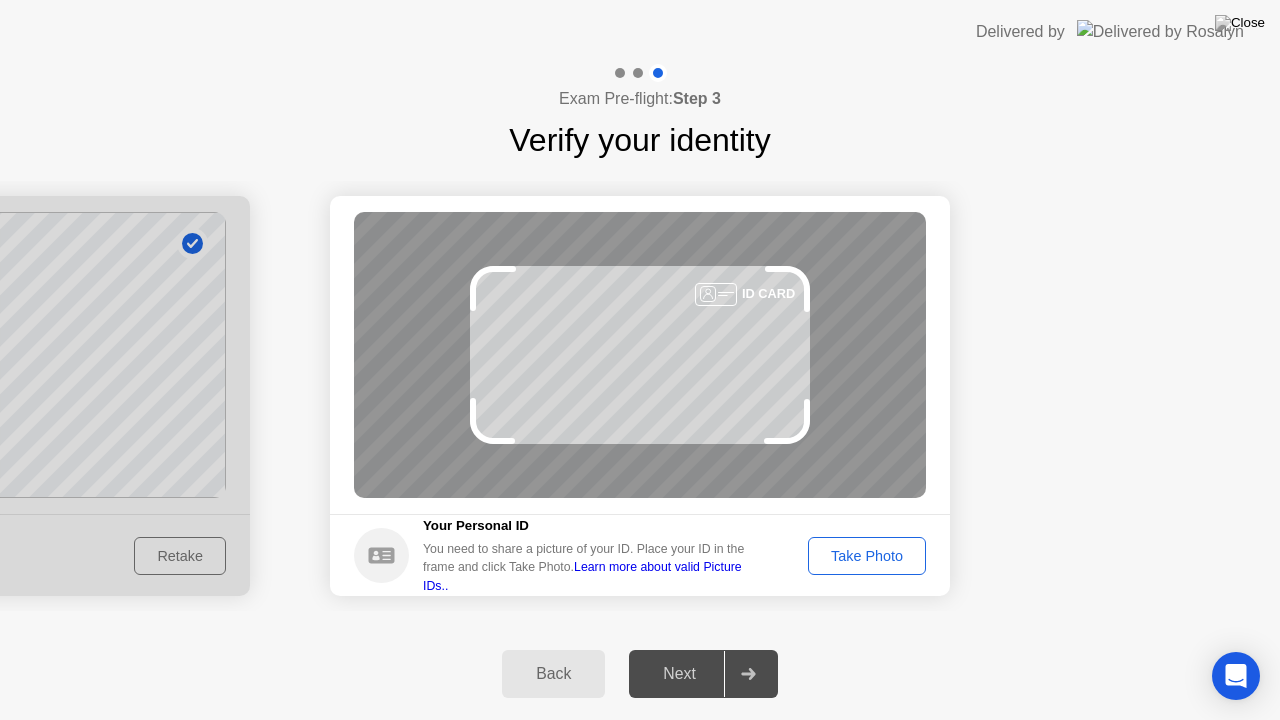 click on "Take Photo" 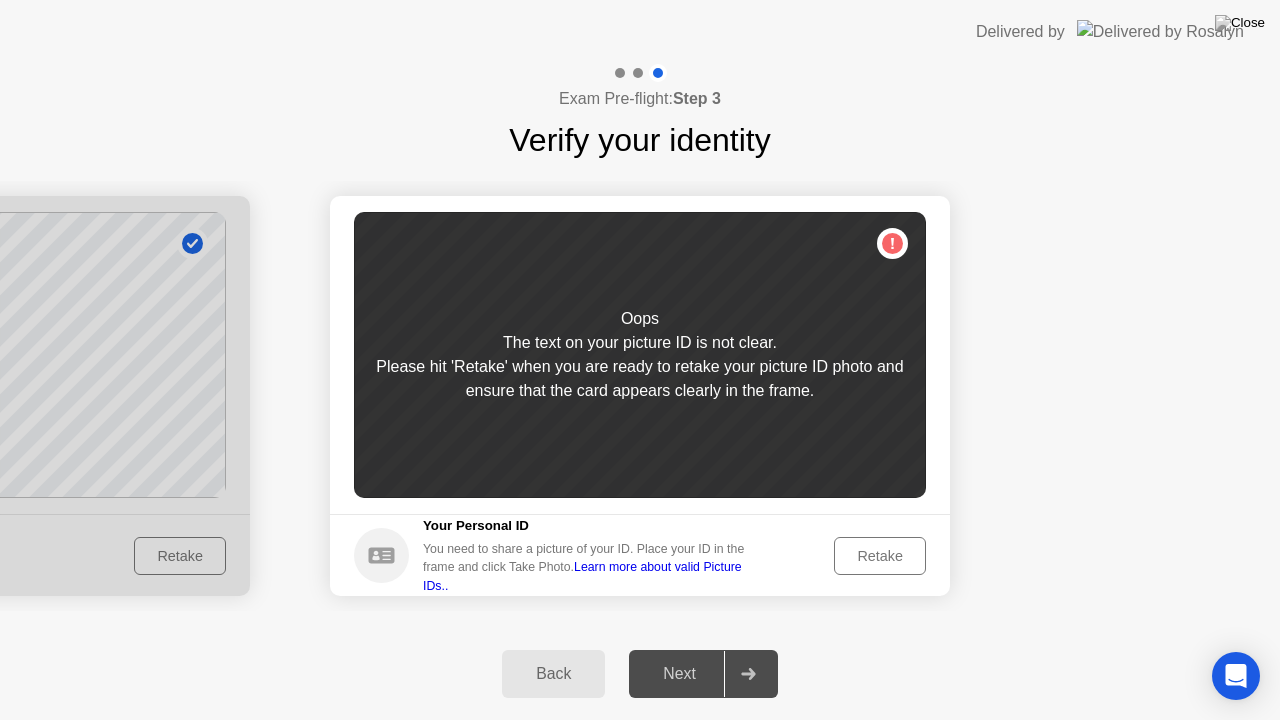 click on "Retake" 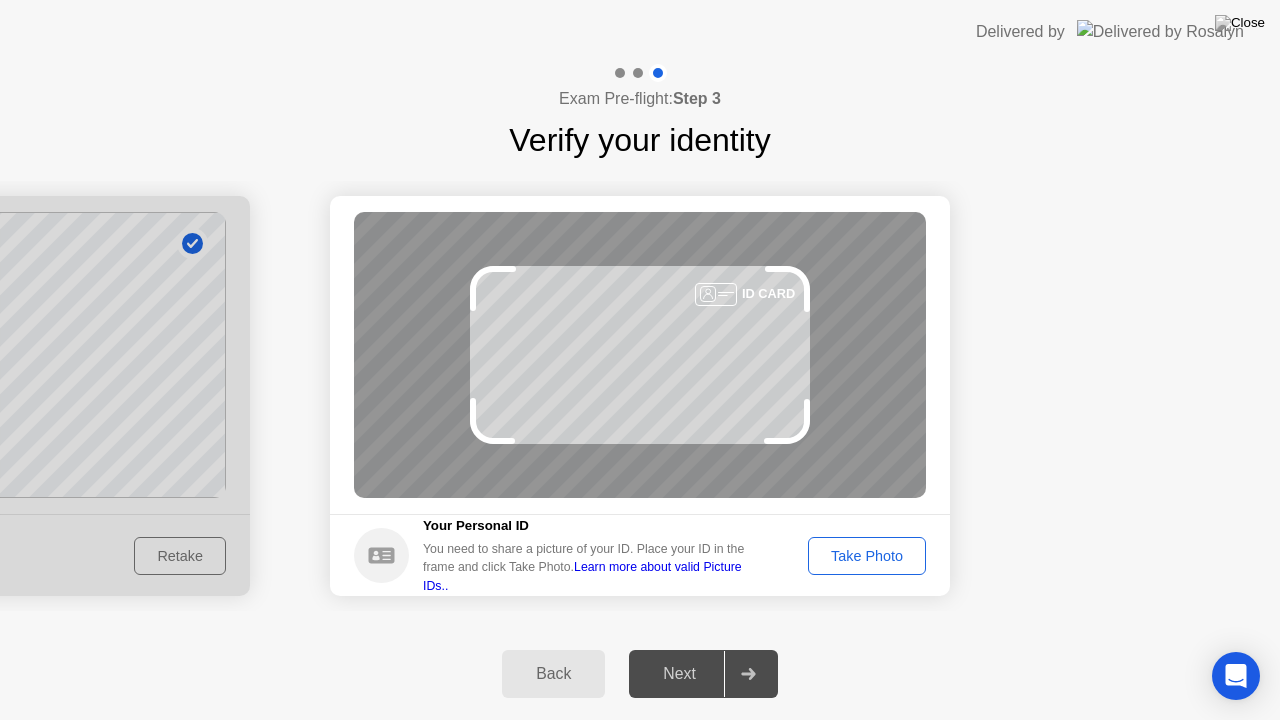 click on "Take Photo" 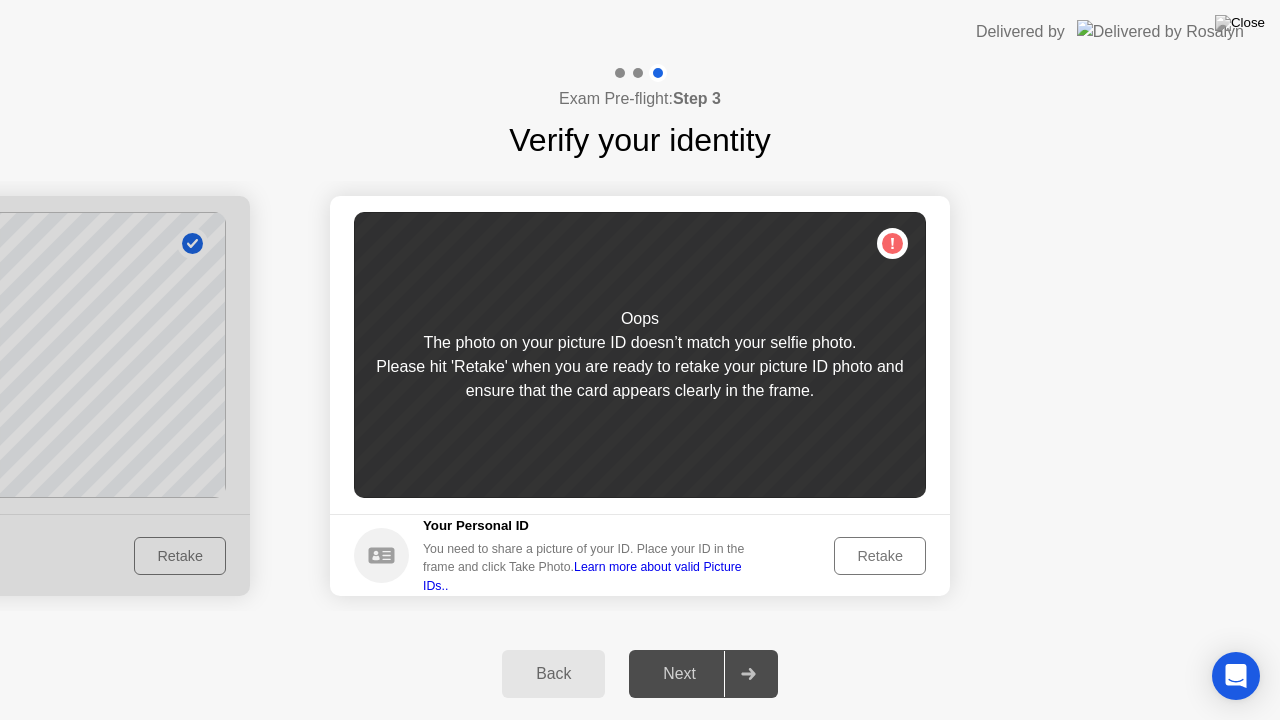 click on "Back" 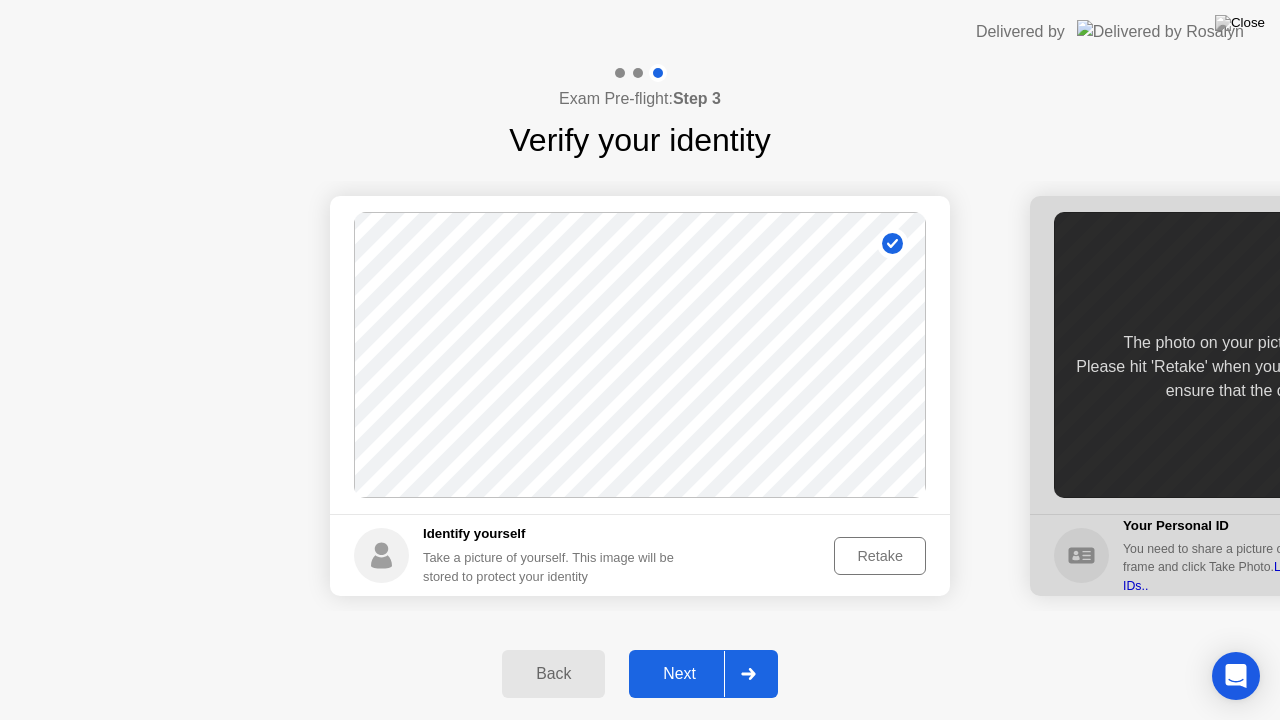 click on "Retake" 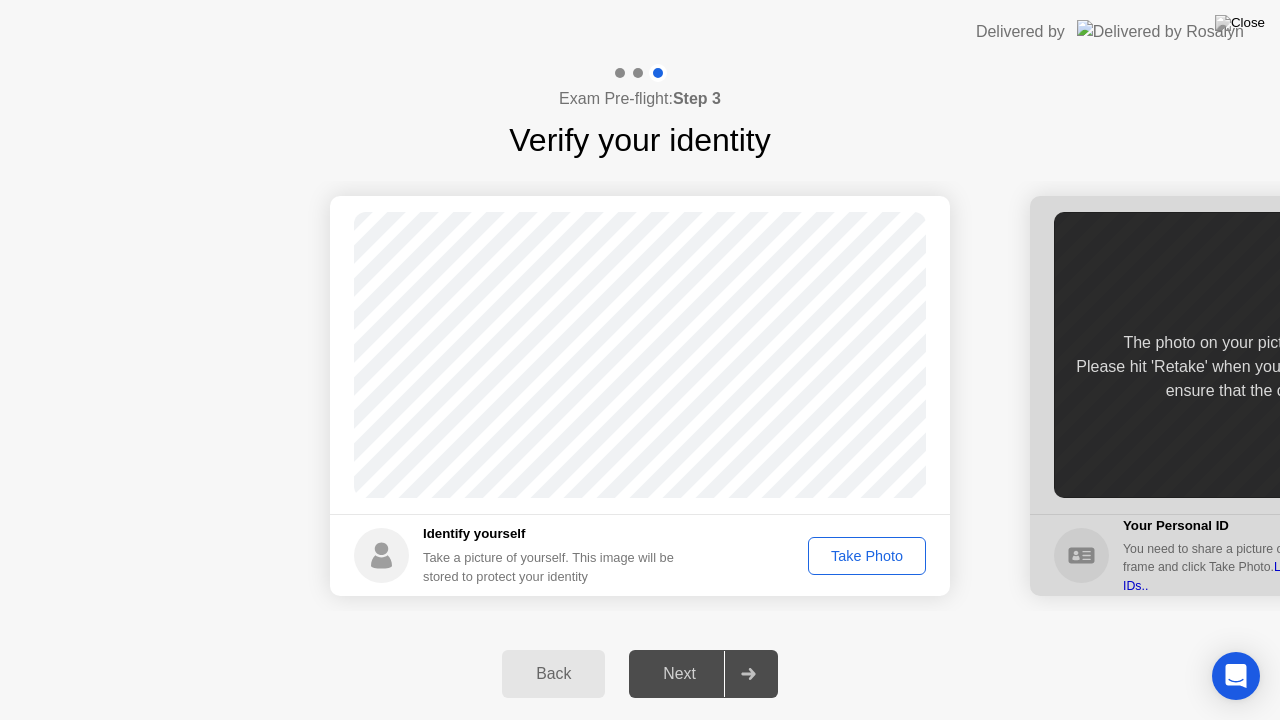 click on "Take Photo" 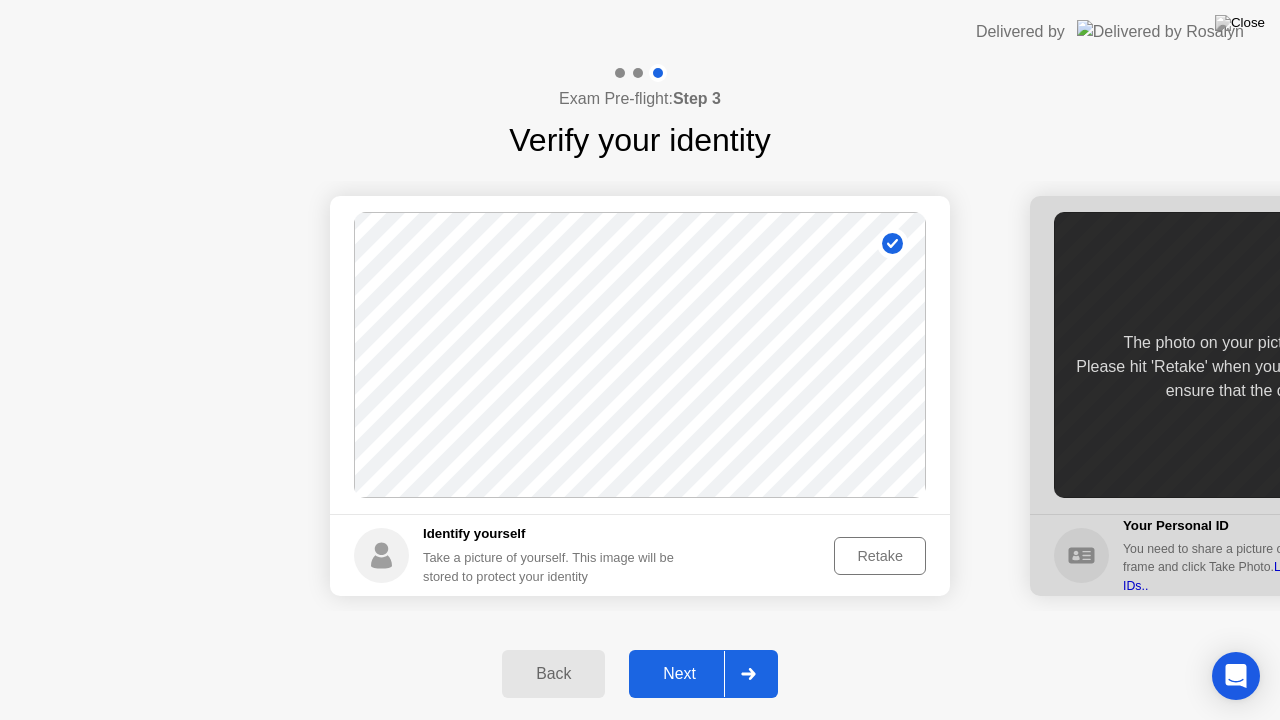 click on "Next" 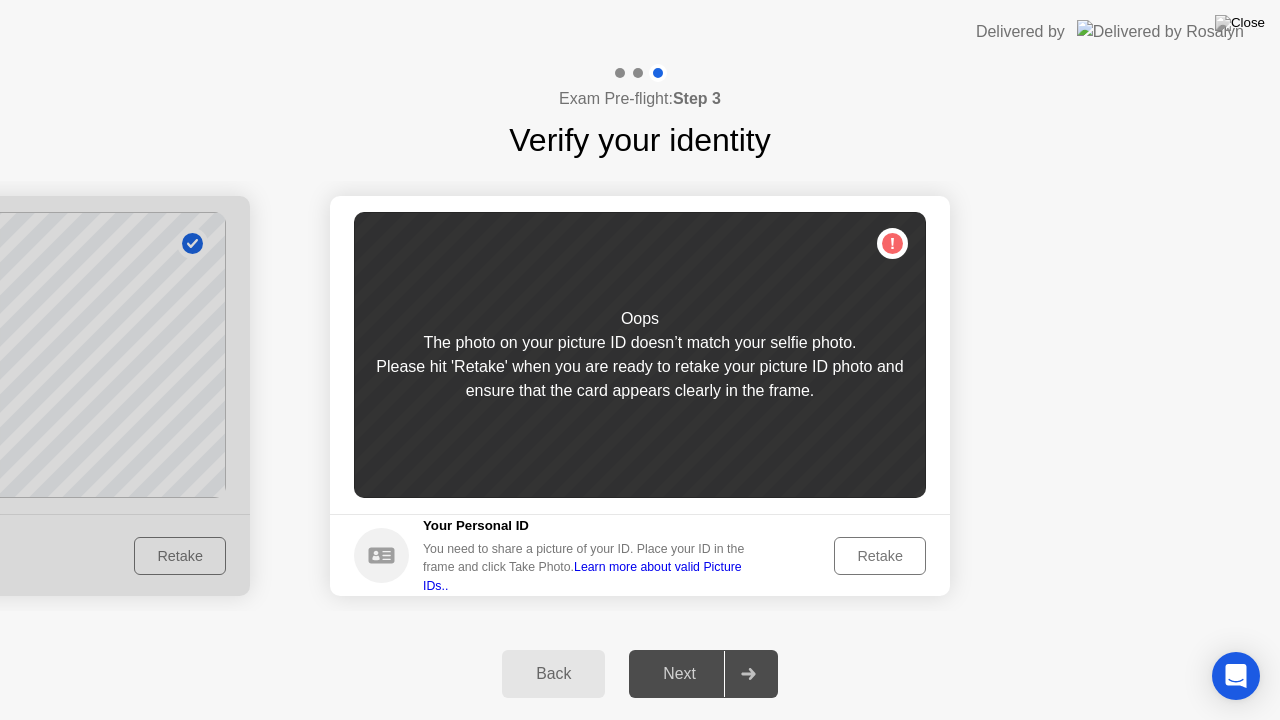 click on "Retake" 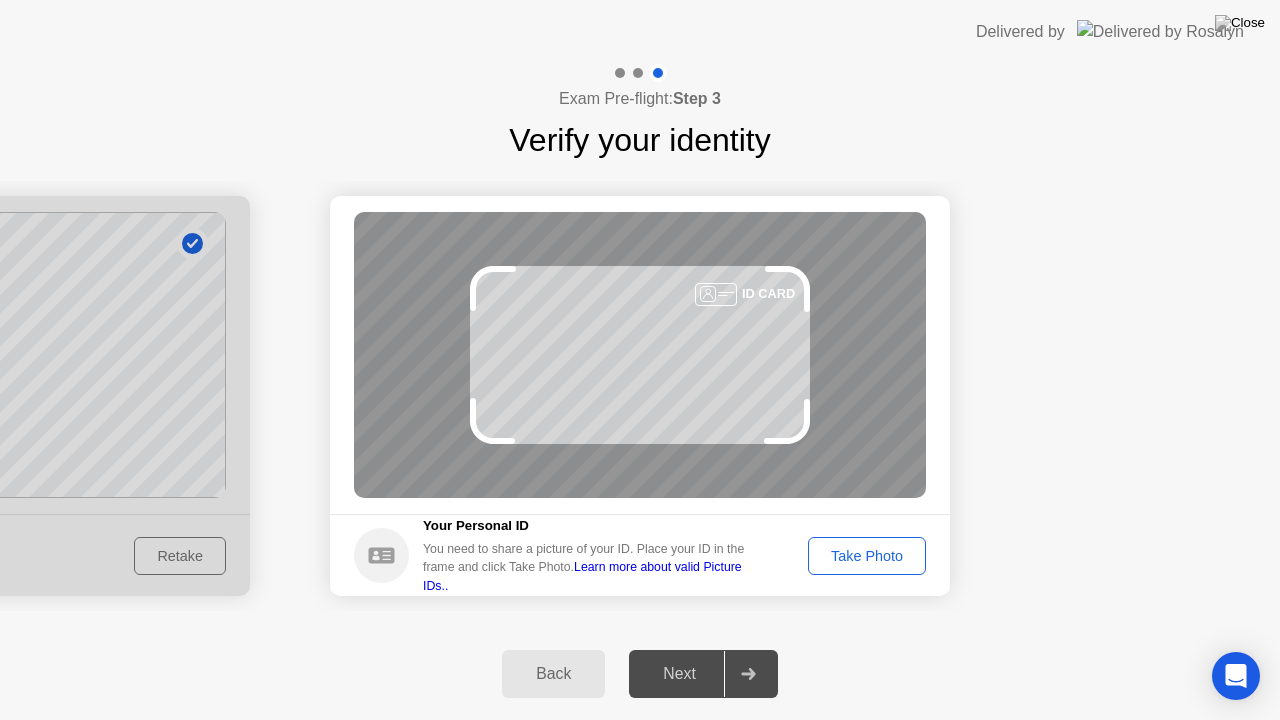 click on "Take Photo" 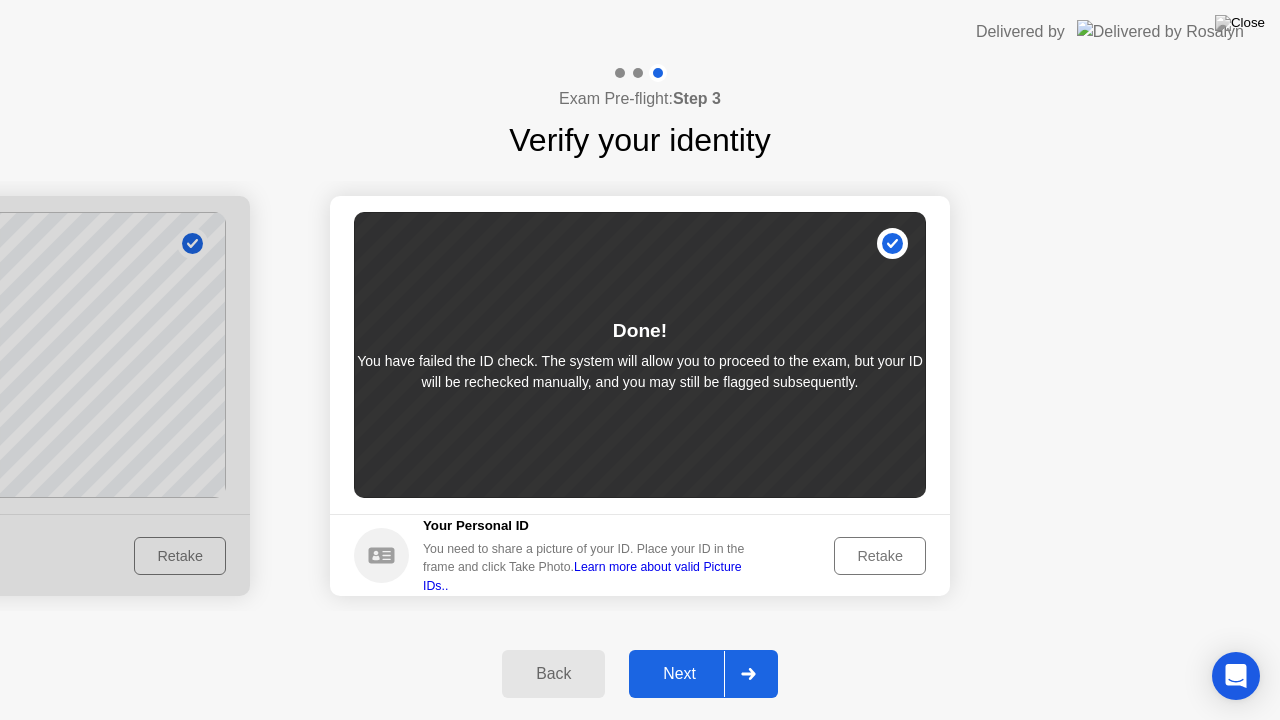 click on "Next" 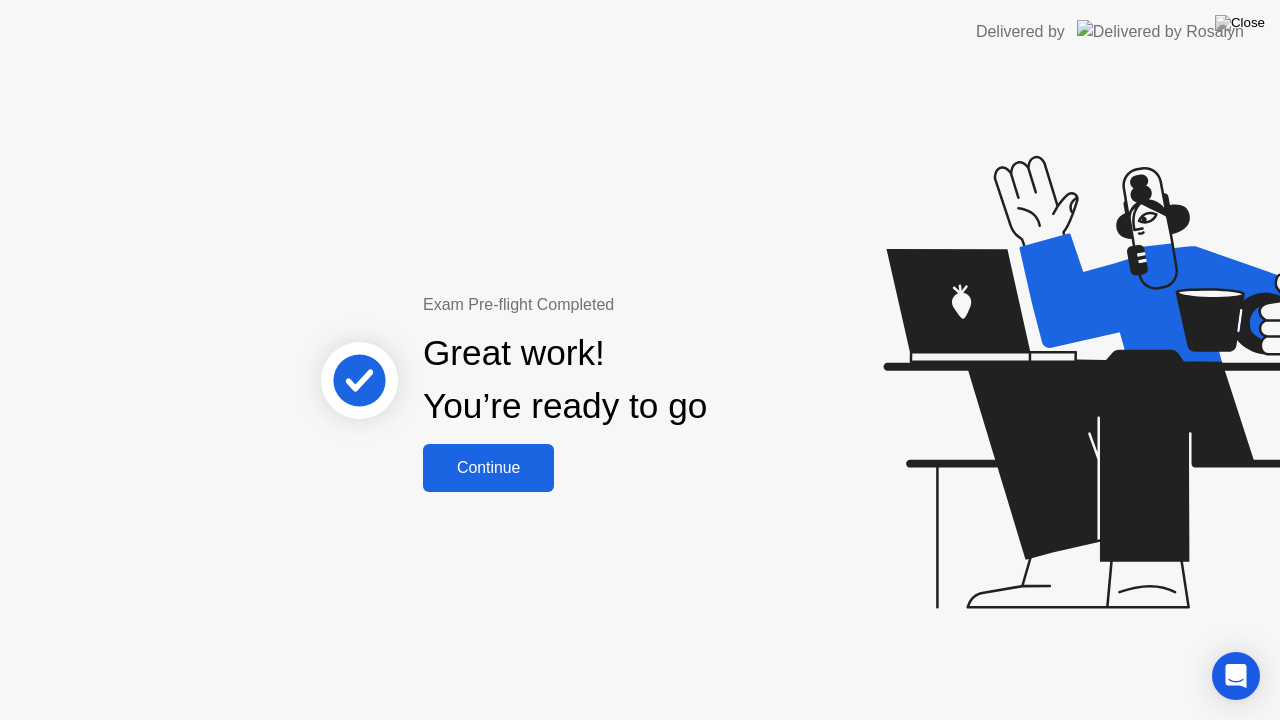 click on "Continue" 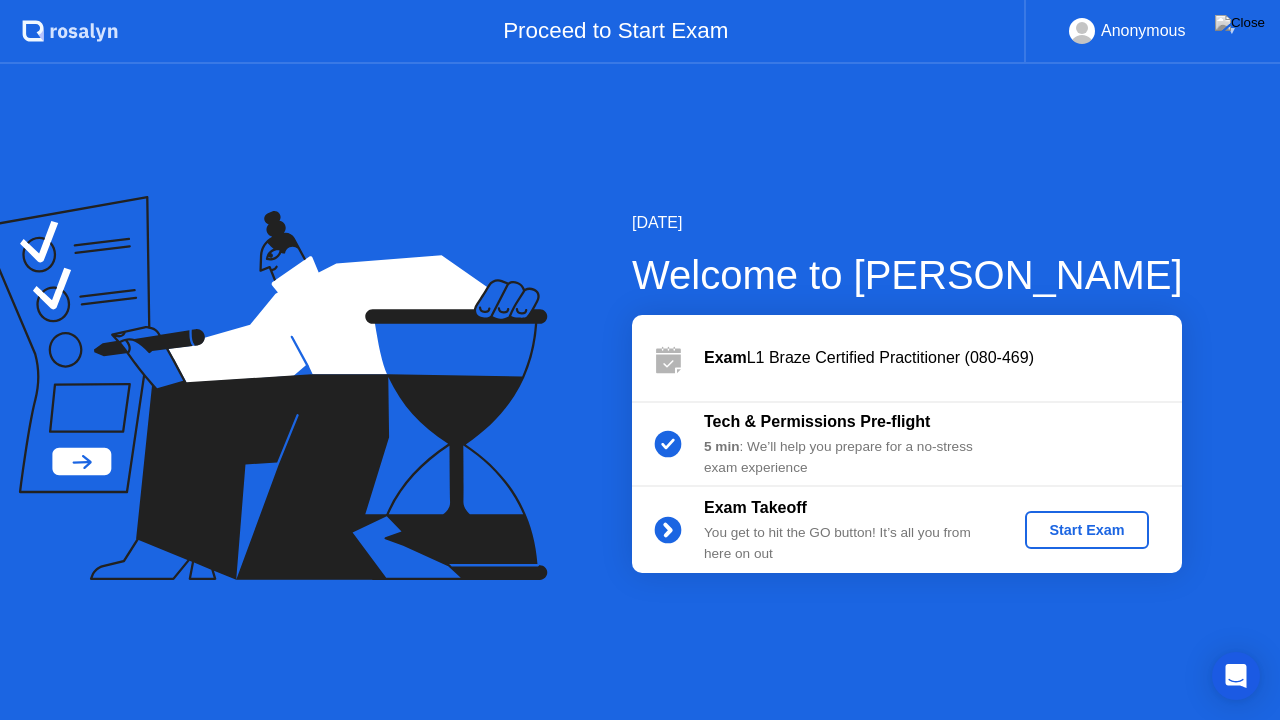 click on "Start Exam" 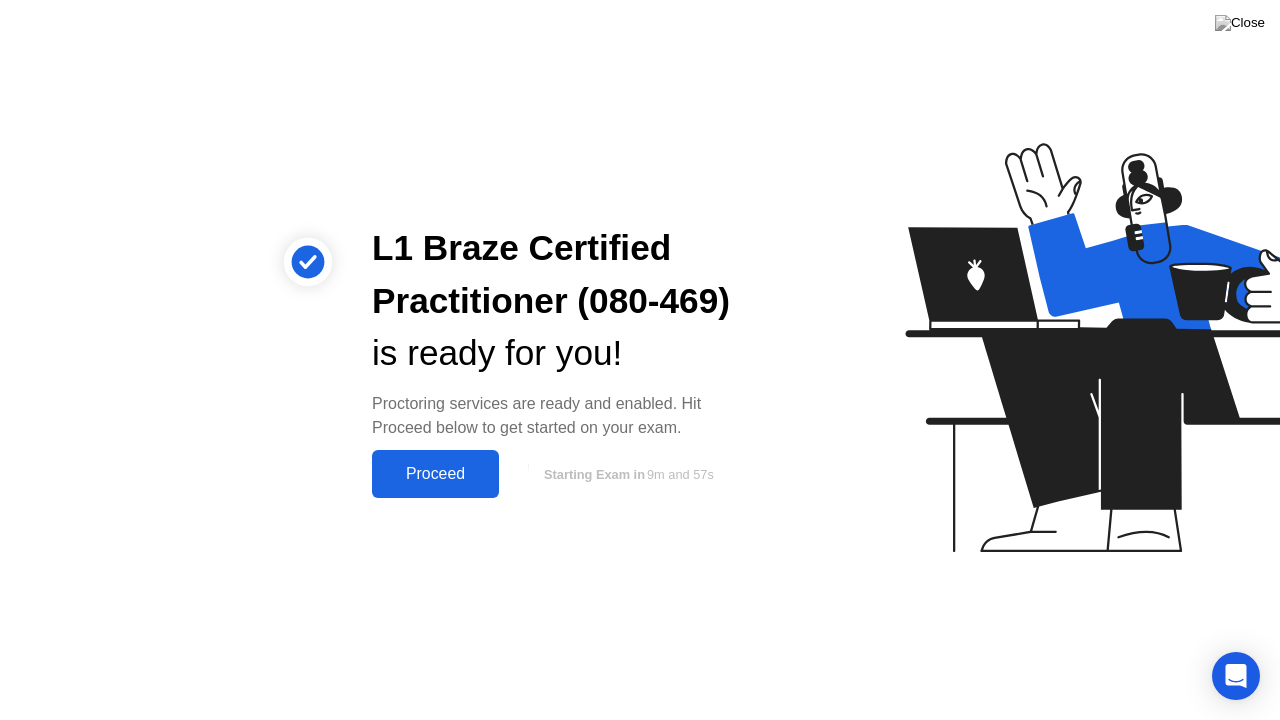 click on "Proceed" 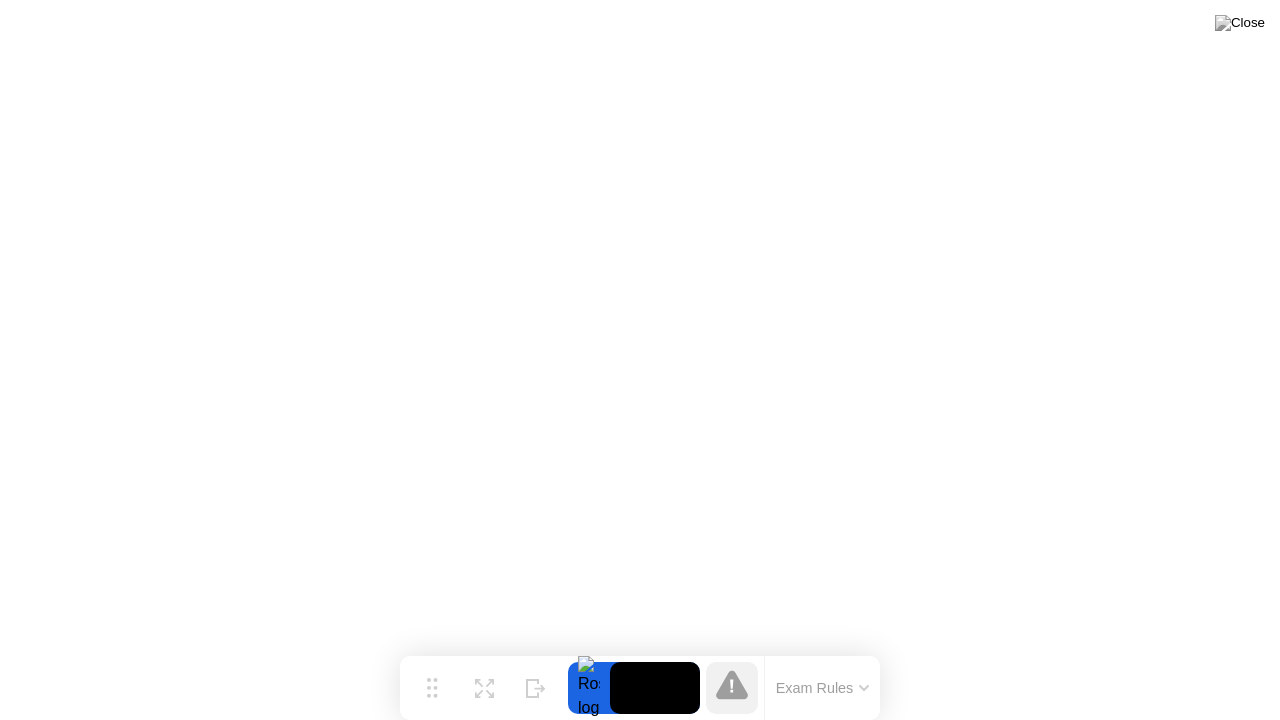 click on "Exam Rules" 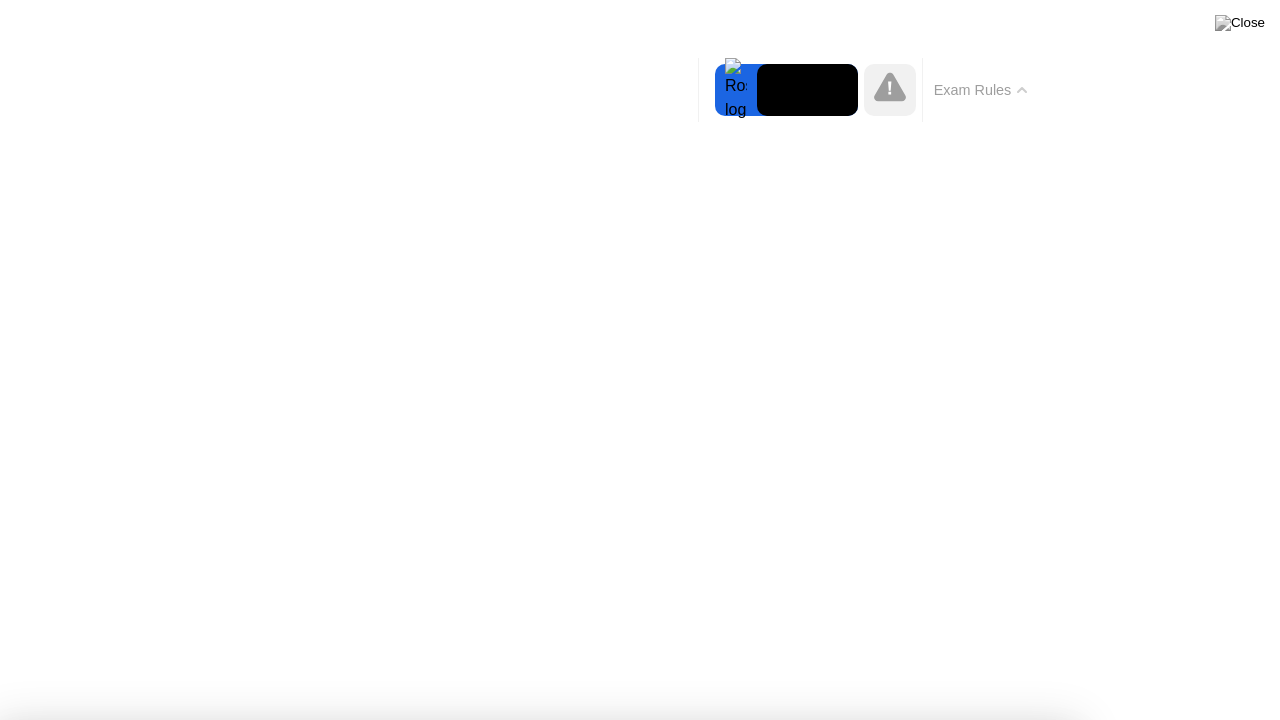 click on "Got it!" at bounding box center (537, 1289) 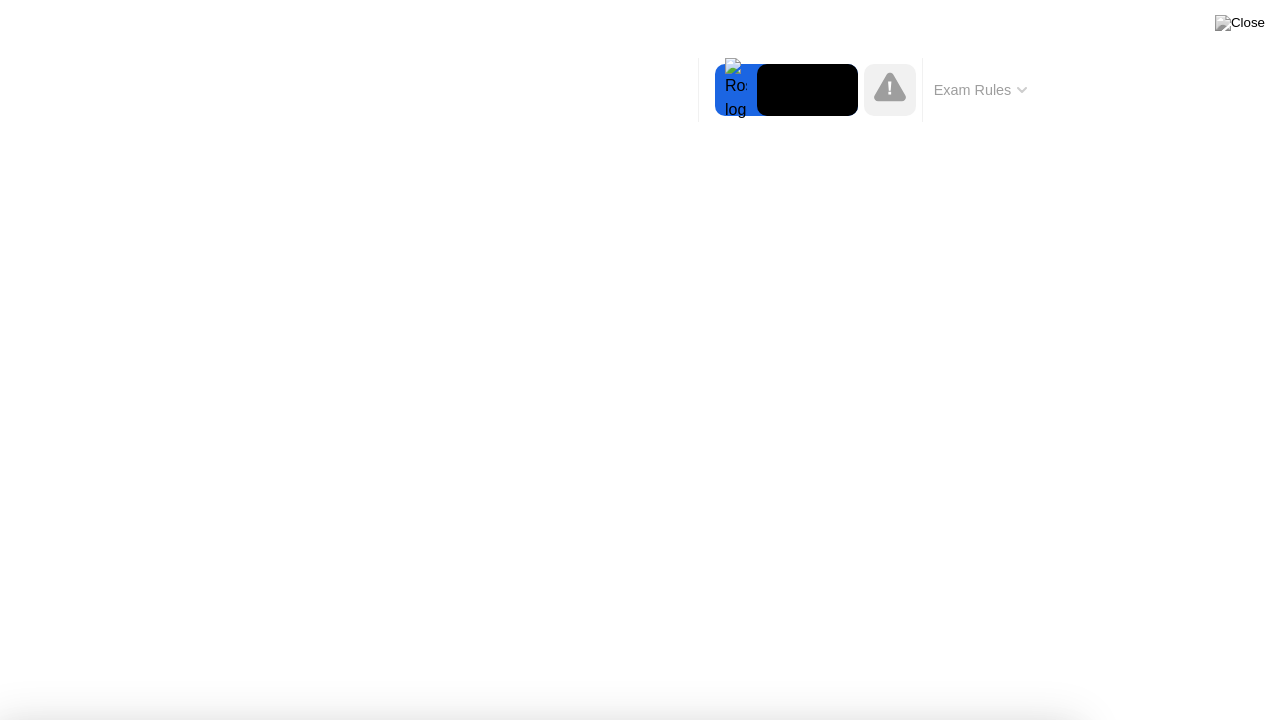 click on "Got it!" at bounding box center (647, 1238) 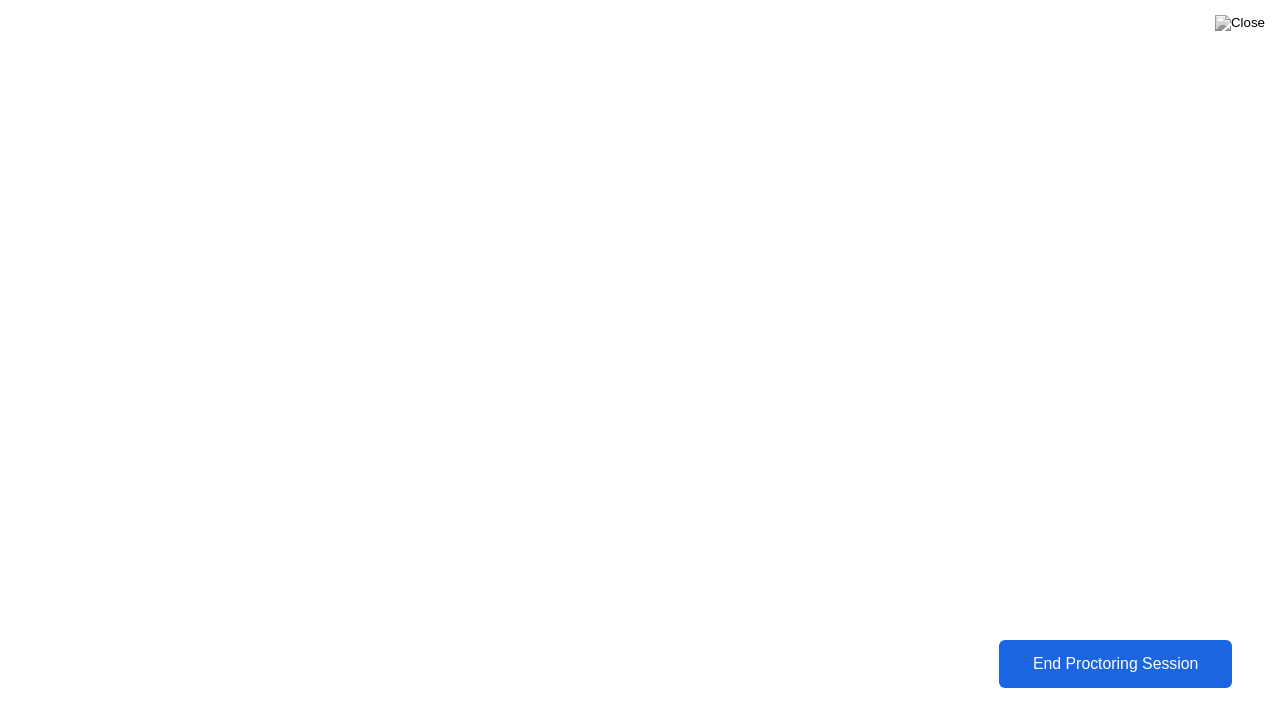 click on "End Proctoring Session" 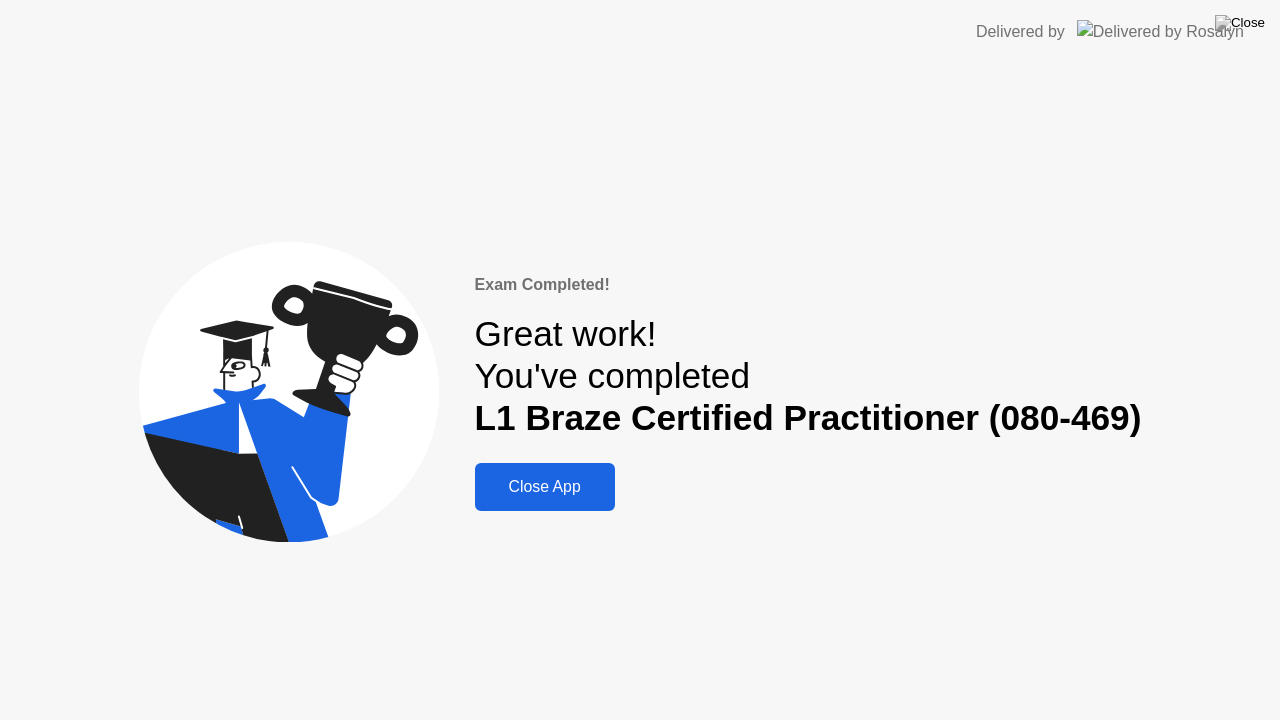 click on "Close App" 